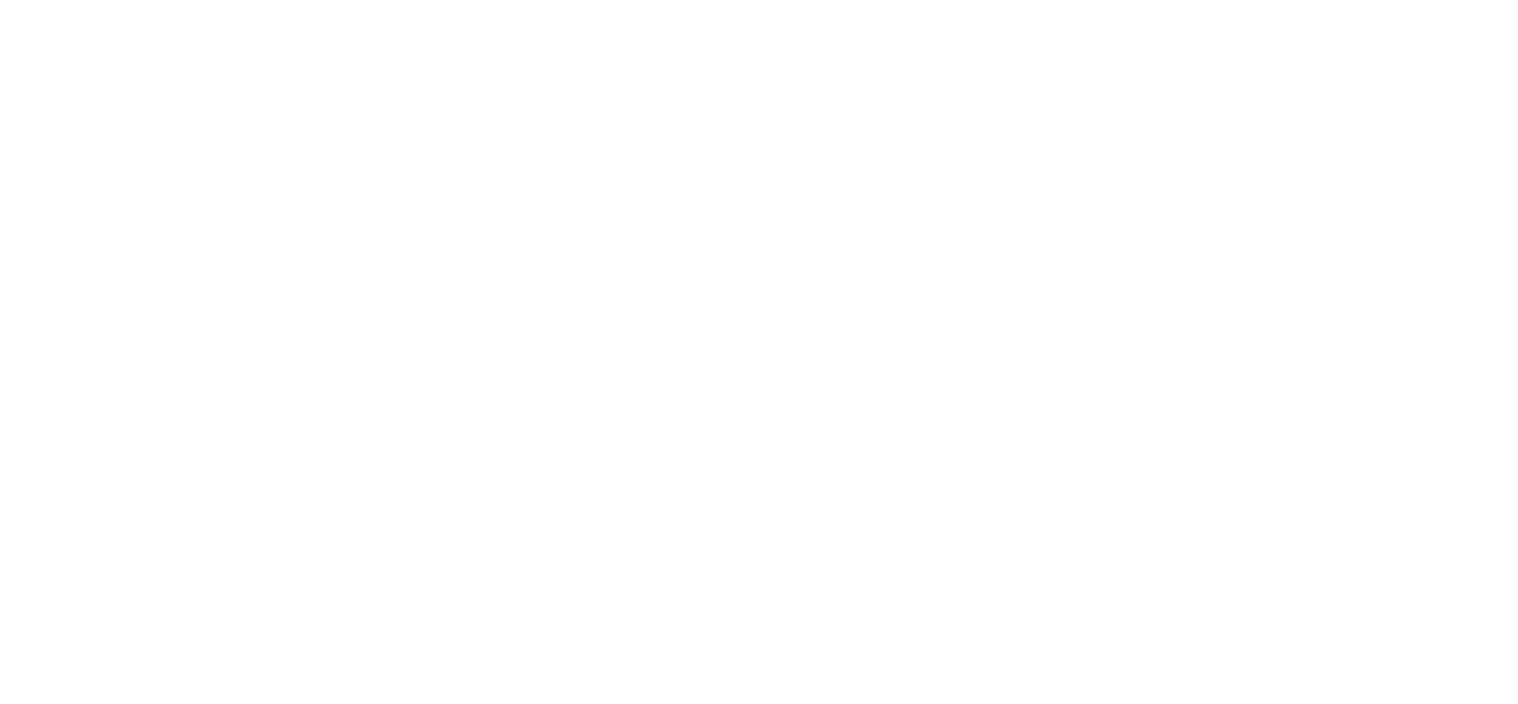 scroll, scrollTop: 0, scrollLeft: 0, axis: both 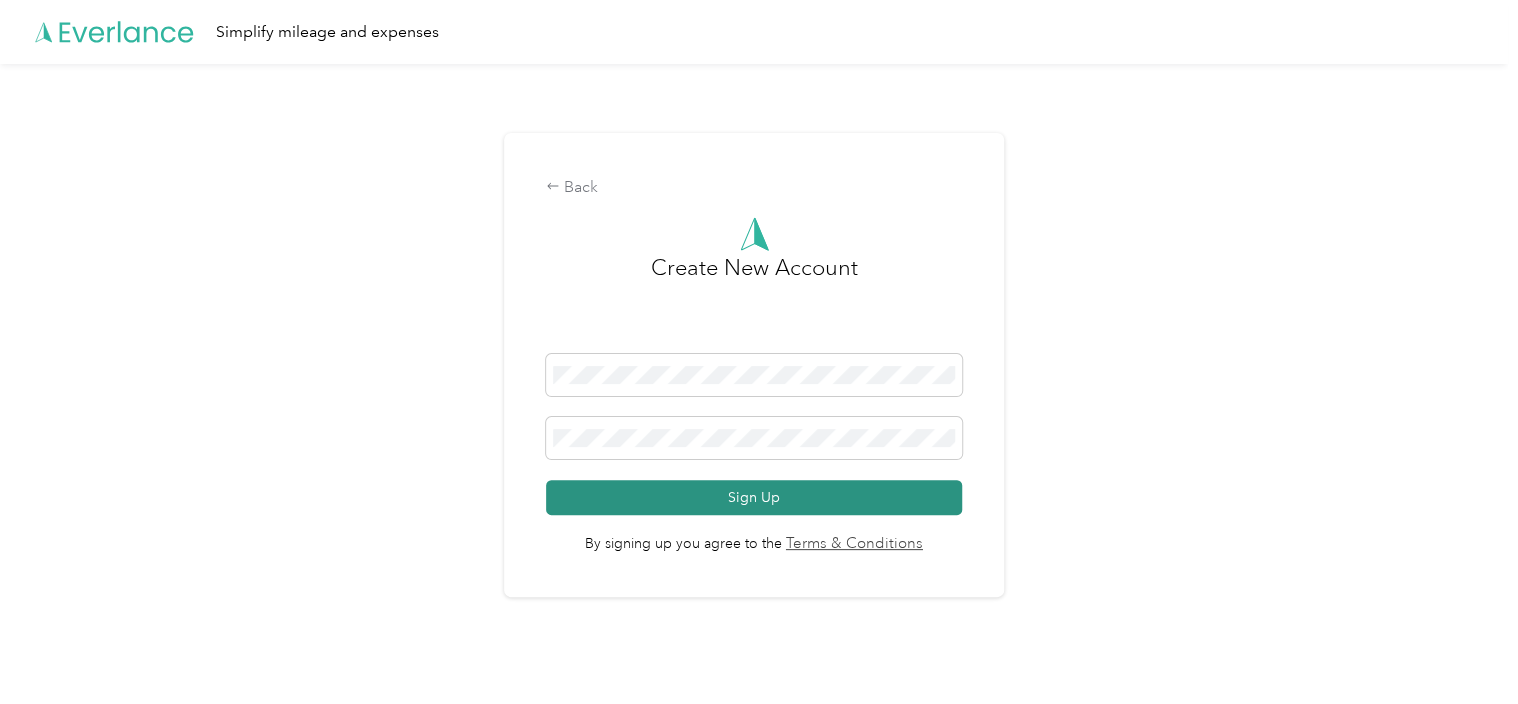 click on "Sign Up" at bounding box center (754, 497) 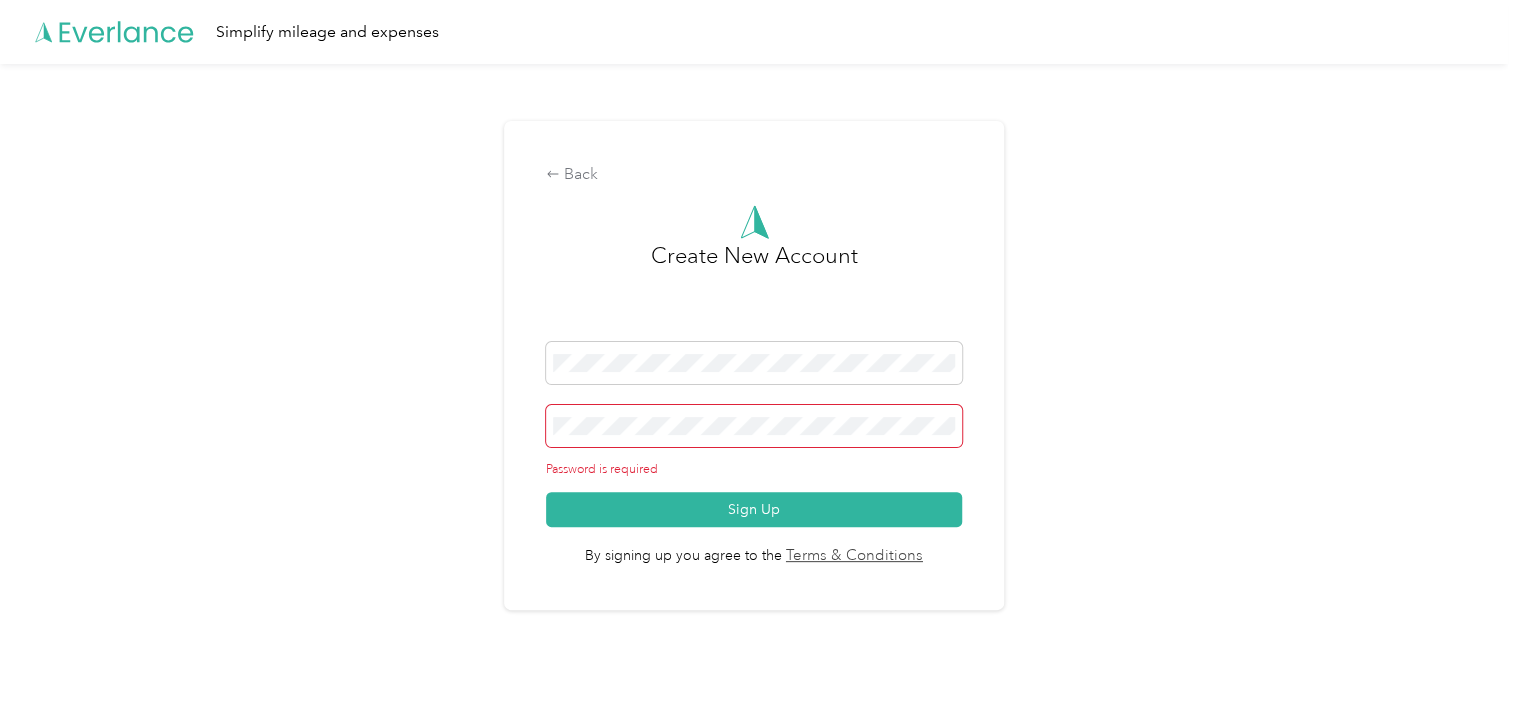 click at bounding box center [754, 426] 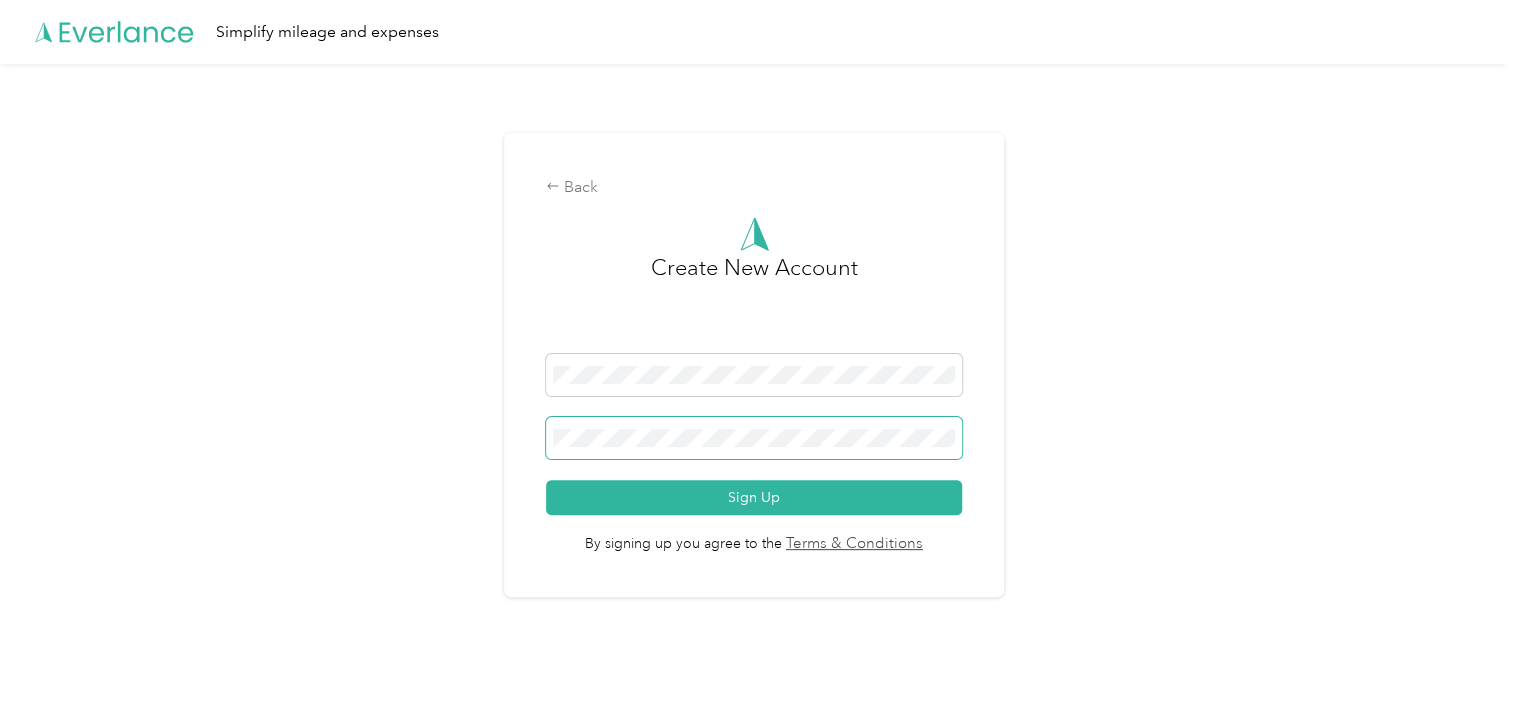 click on "Sign Up" at bounding box center (754, 497) 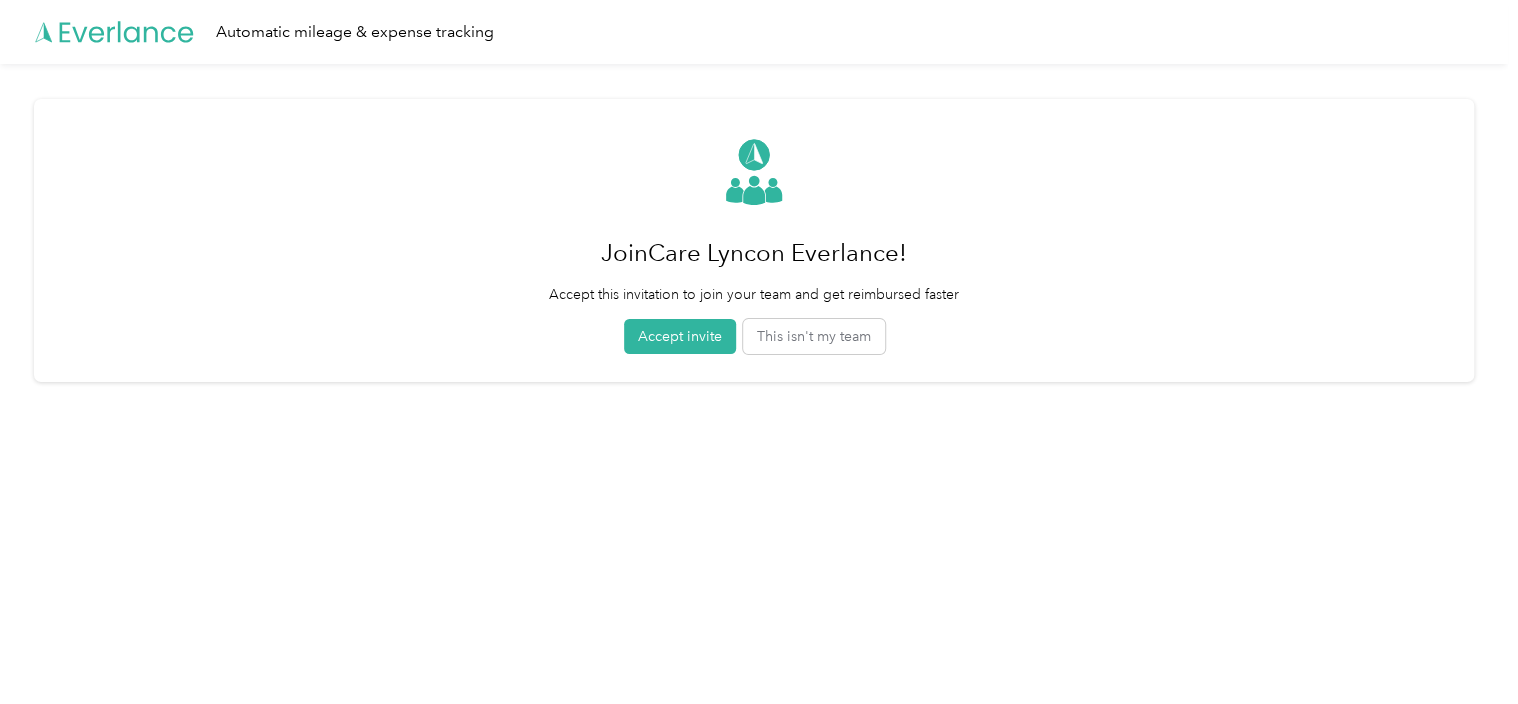 drag, startPoint x: 1164, startPoint y: 199, endPoint x: 1531, endPoint y: -52, distance: 444.62344 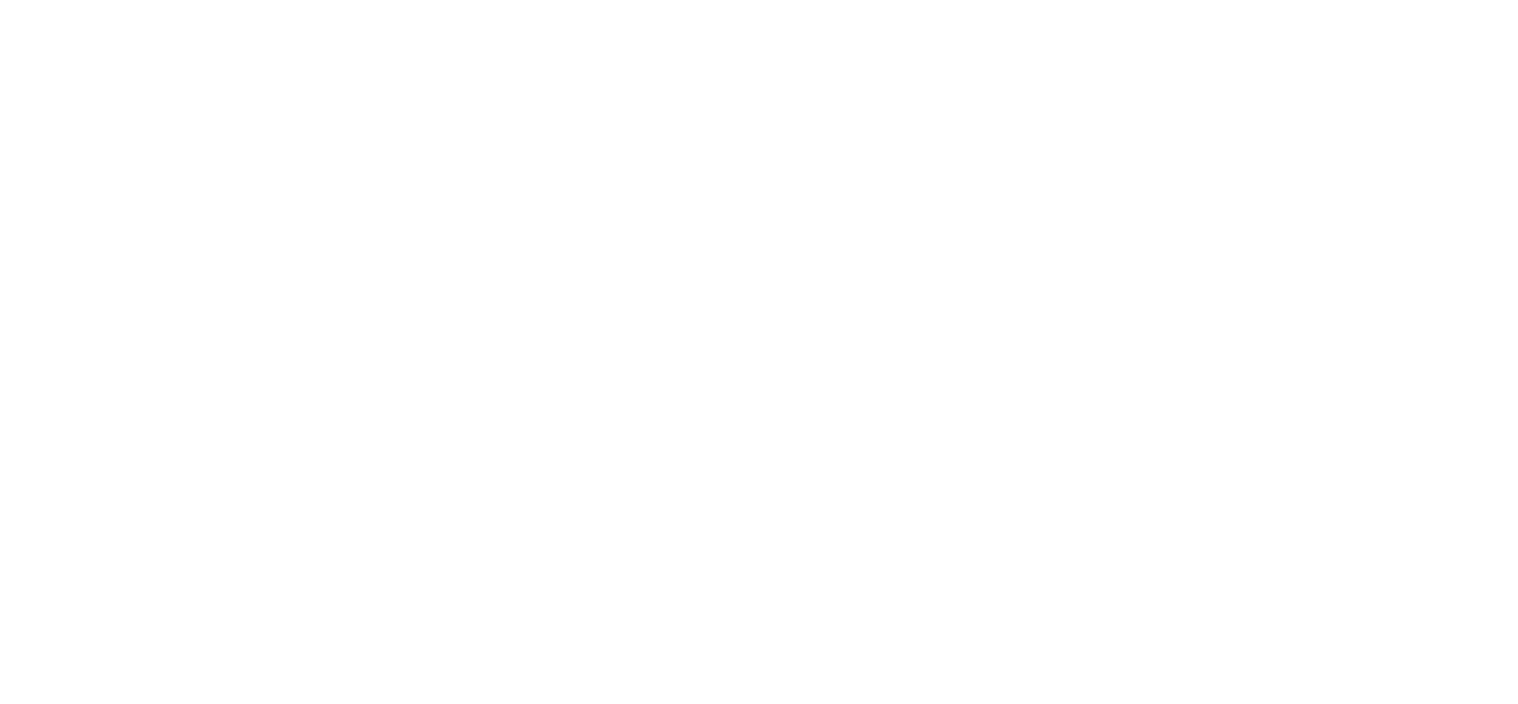 scroll, scrollTop: 0, scrollLeft: 0, axis: both 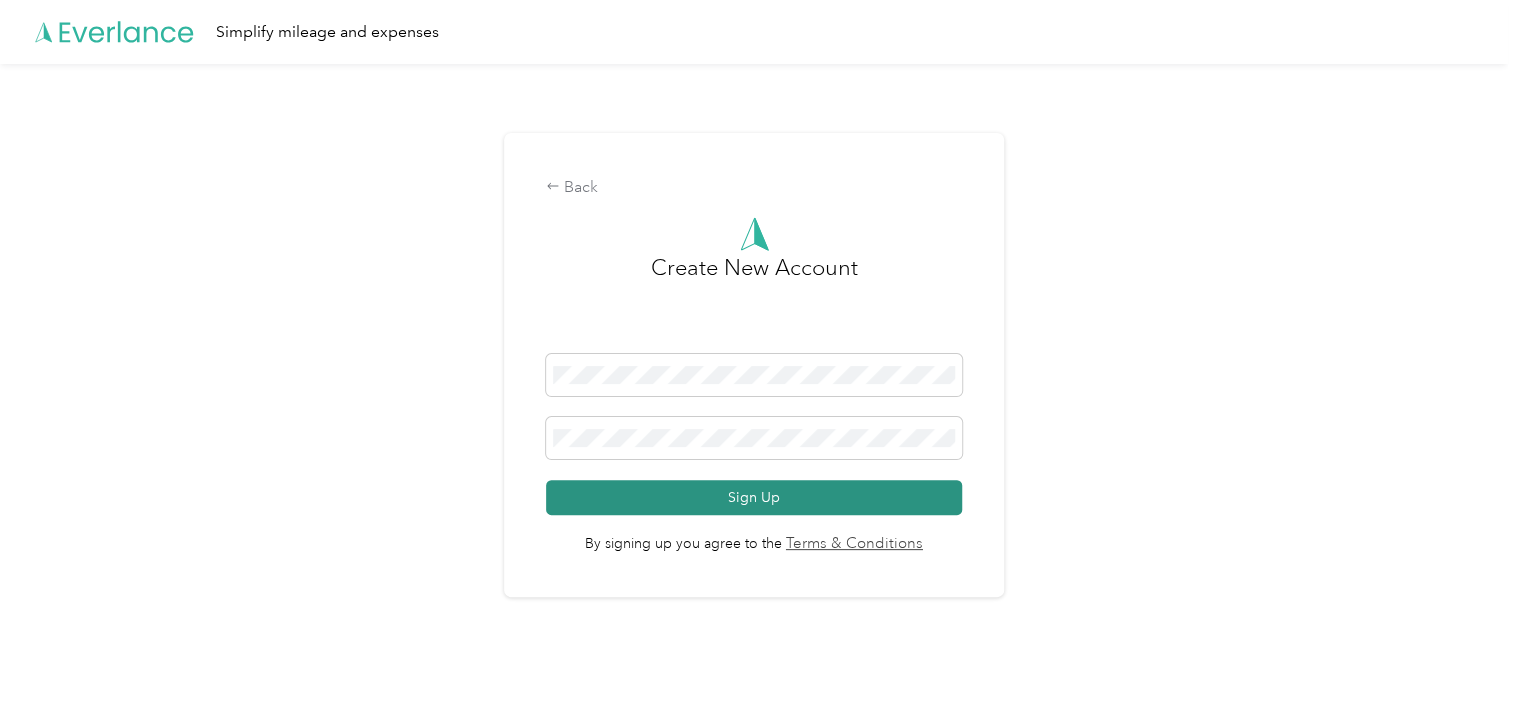 click on "Sign Up" at bounding box center (754, 497) 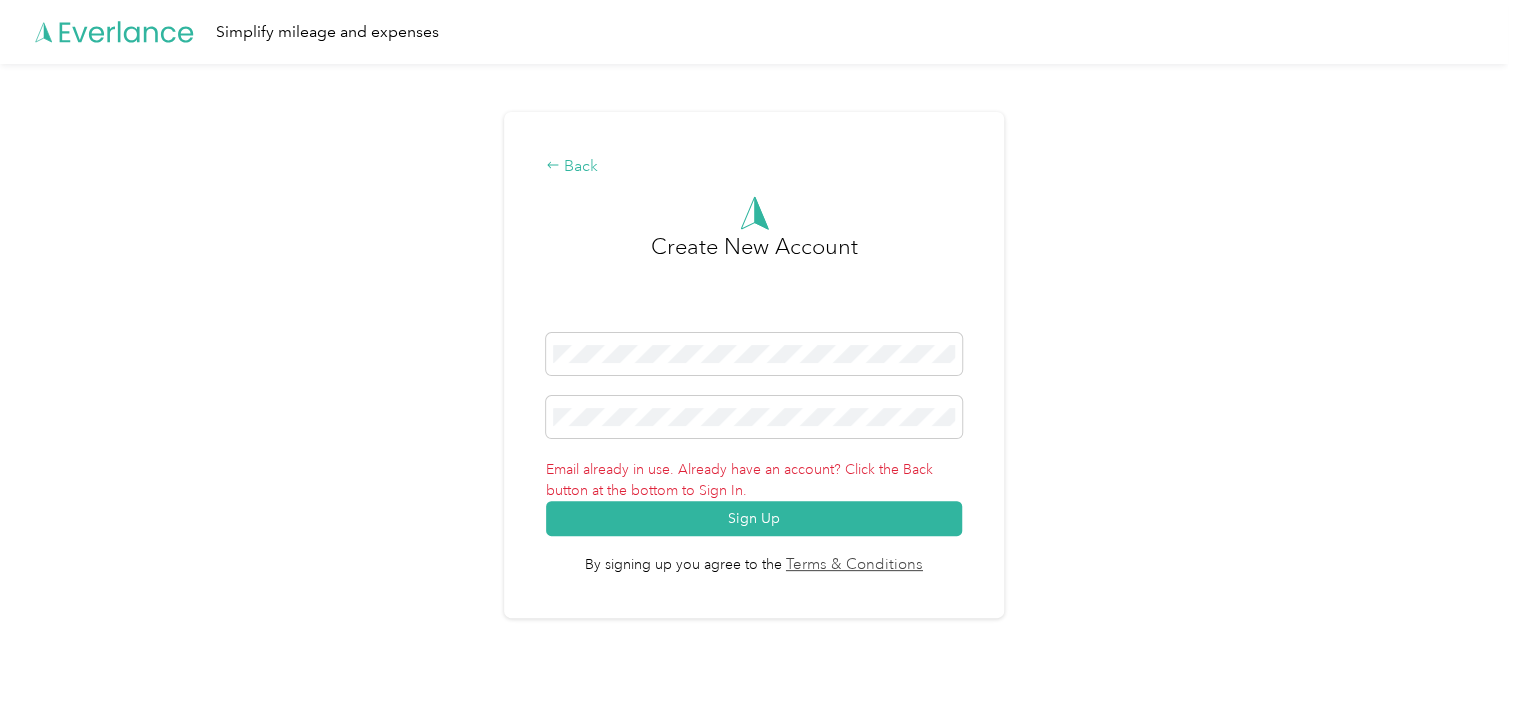 click on "Back" at bounding box center (754, 167) 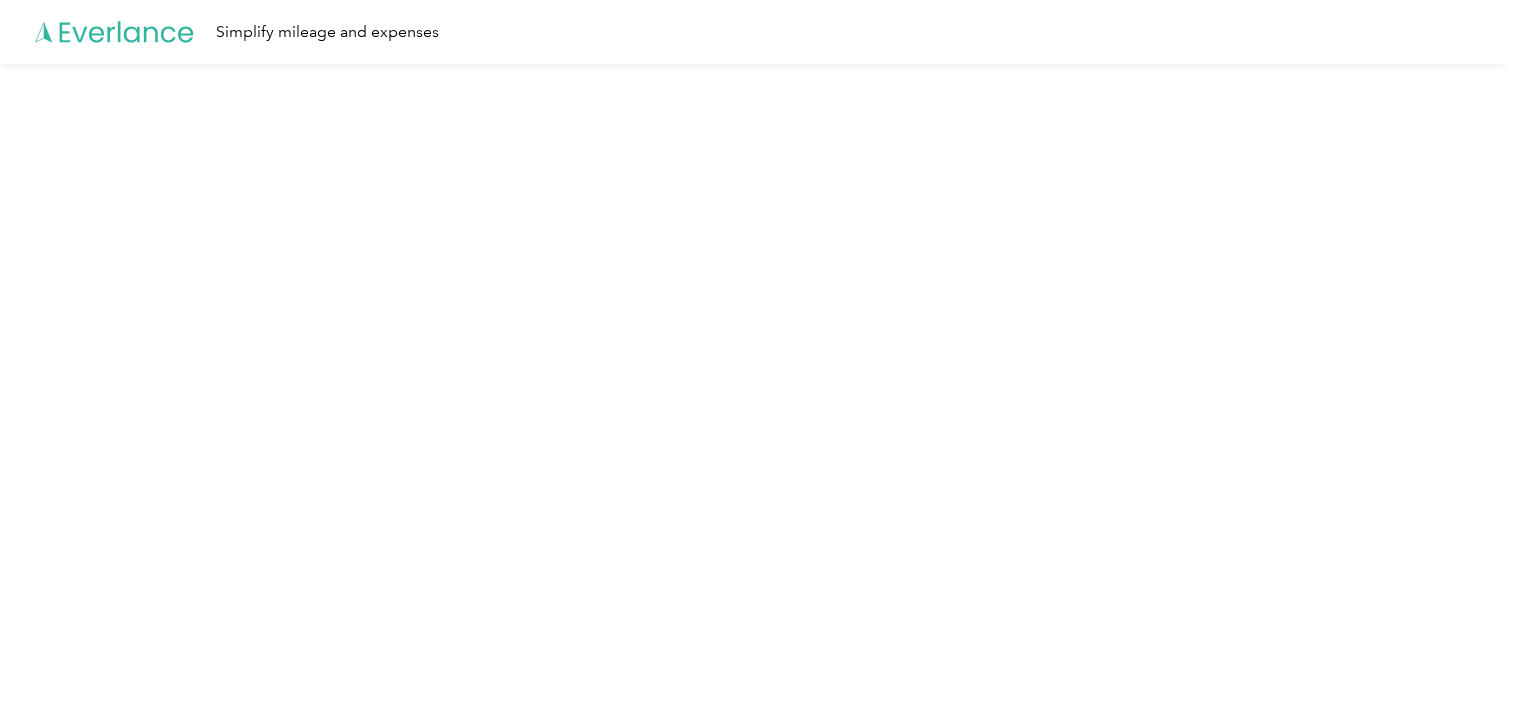 click 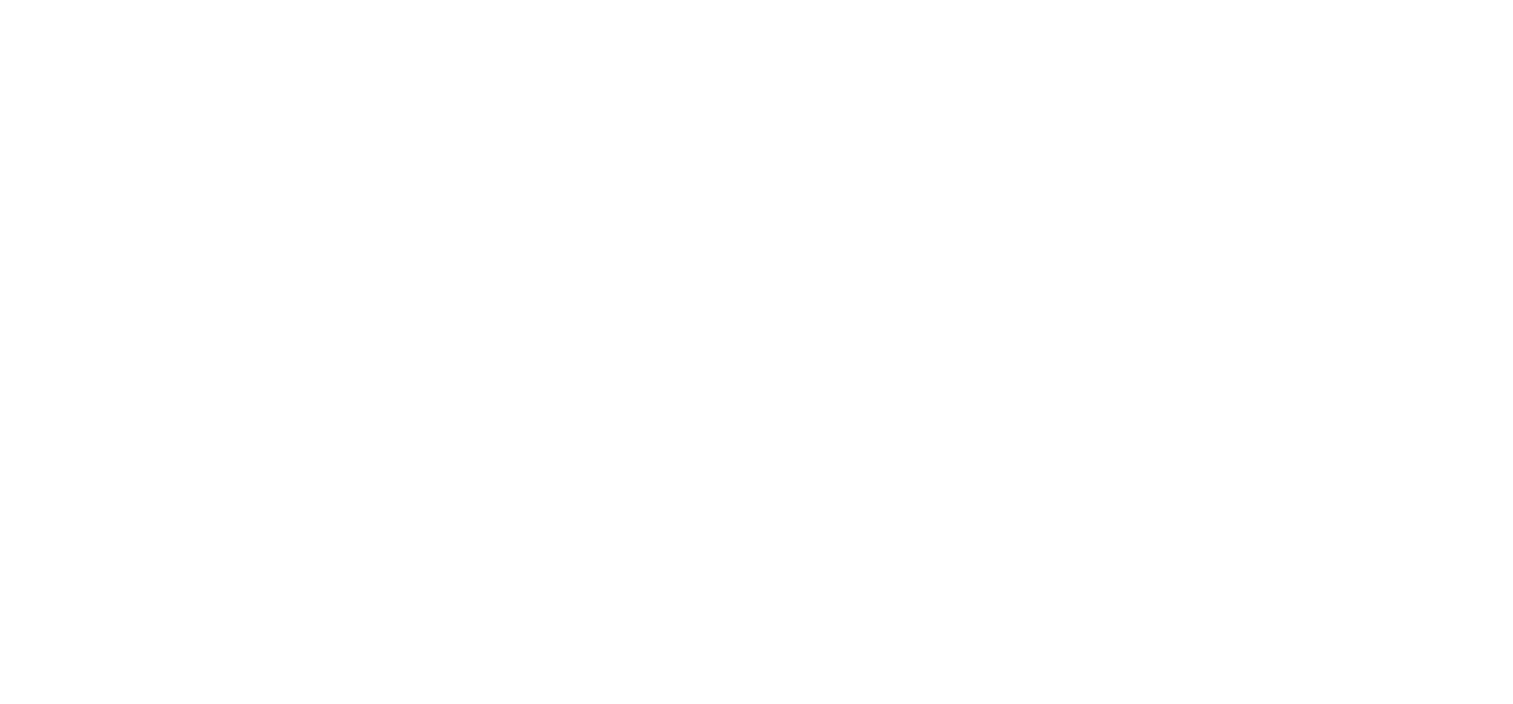 scroll, scrollTop: 0, scrollLeft: 0, axis: both 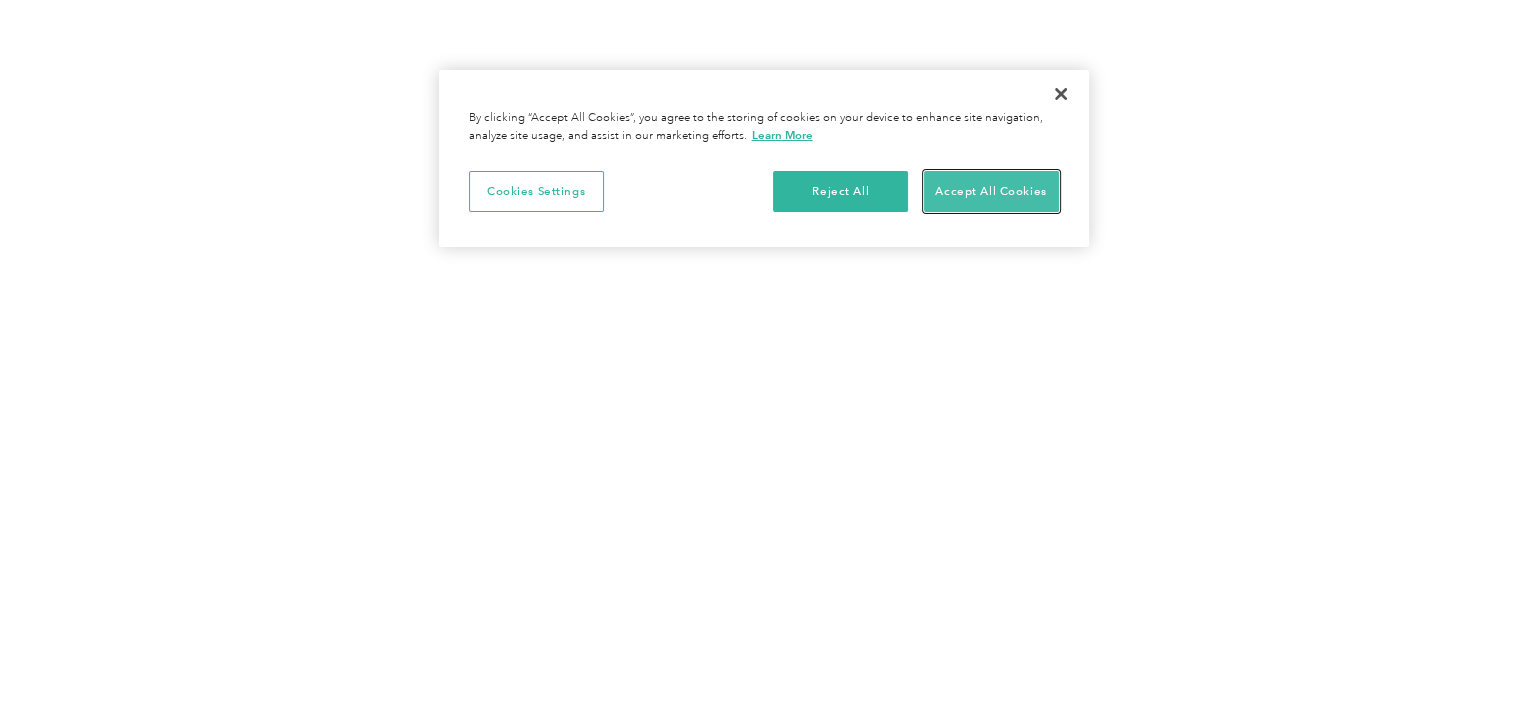 click on "Accept All Cookies" at bounding box center [991, 192] 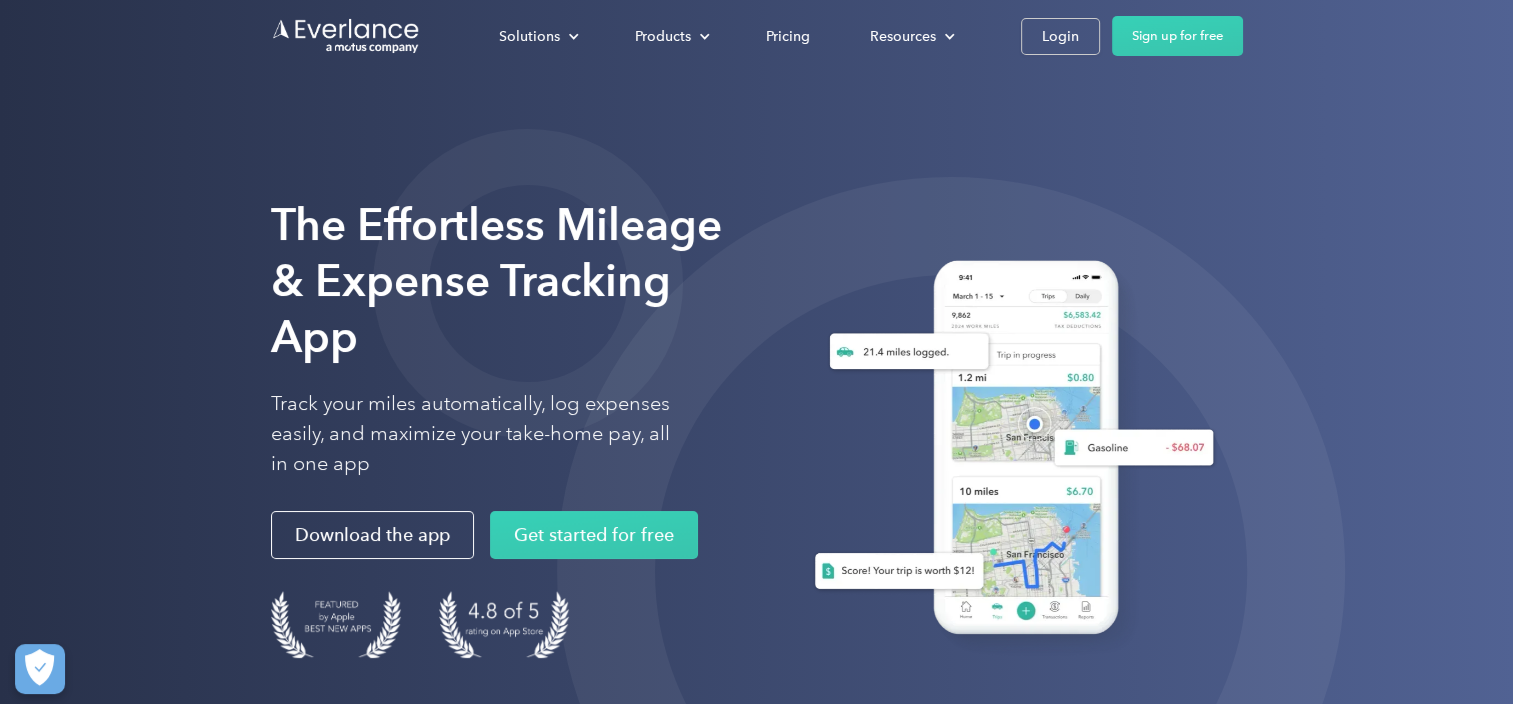 click on "The Effortless Mileage & Expense Tracking App Track your miles automatically, log expenses easily, and maximize your take-home pay, all in one app Download the app Get started for free" at bounding box center [505, 456] 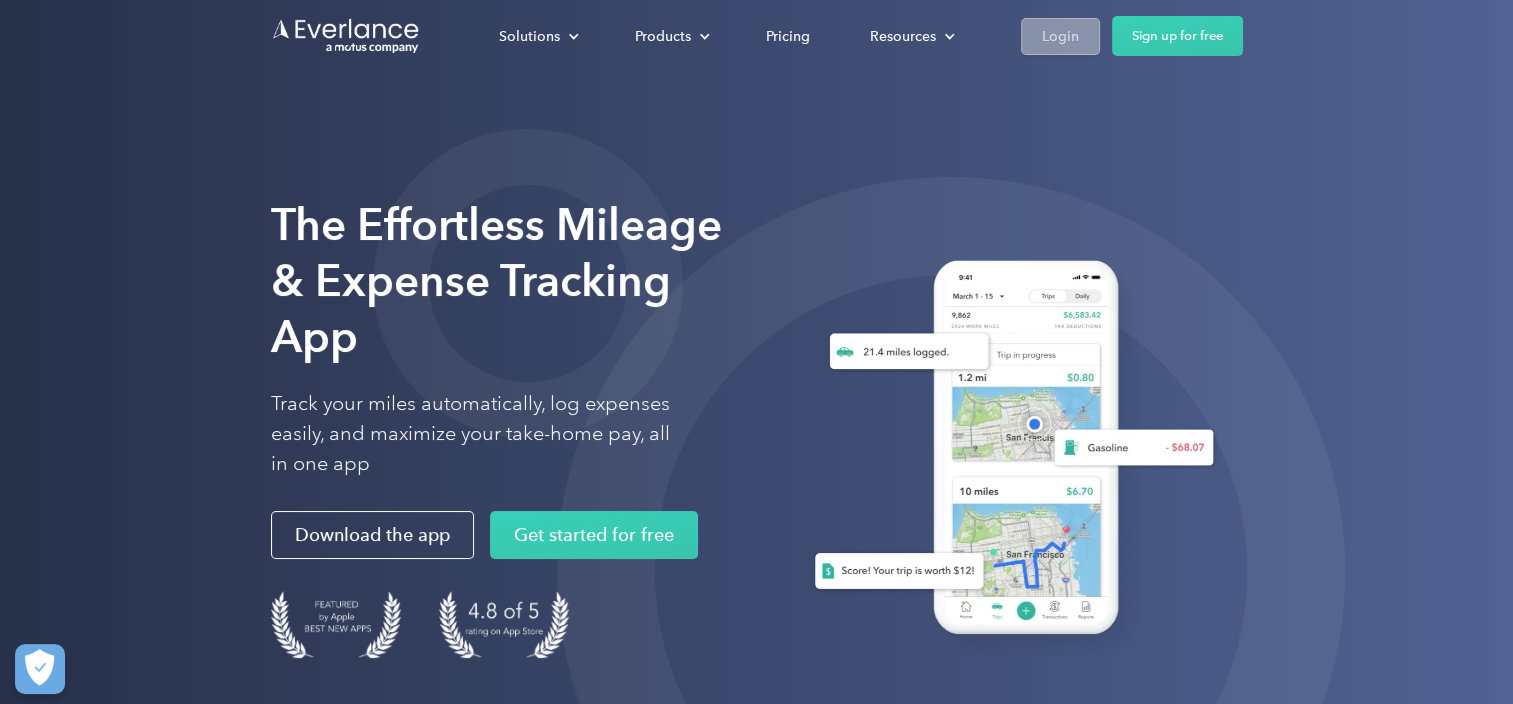 click on "Login" at bounding box center (1060, 36) 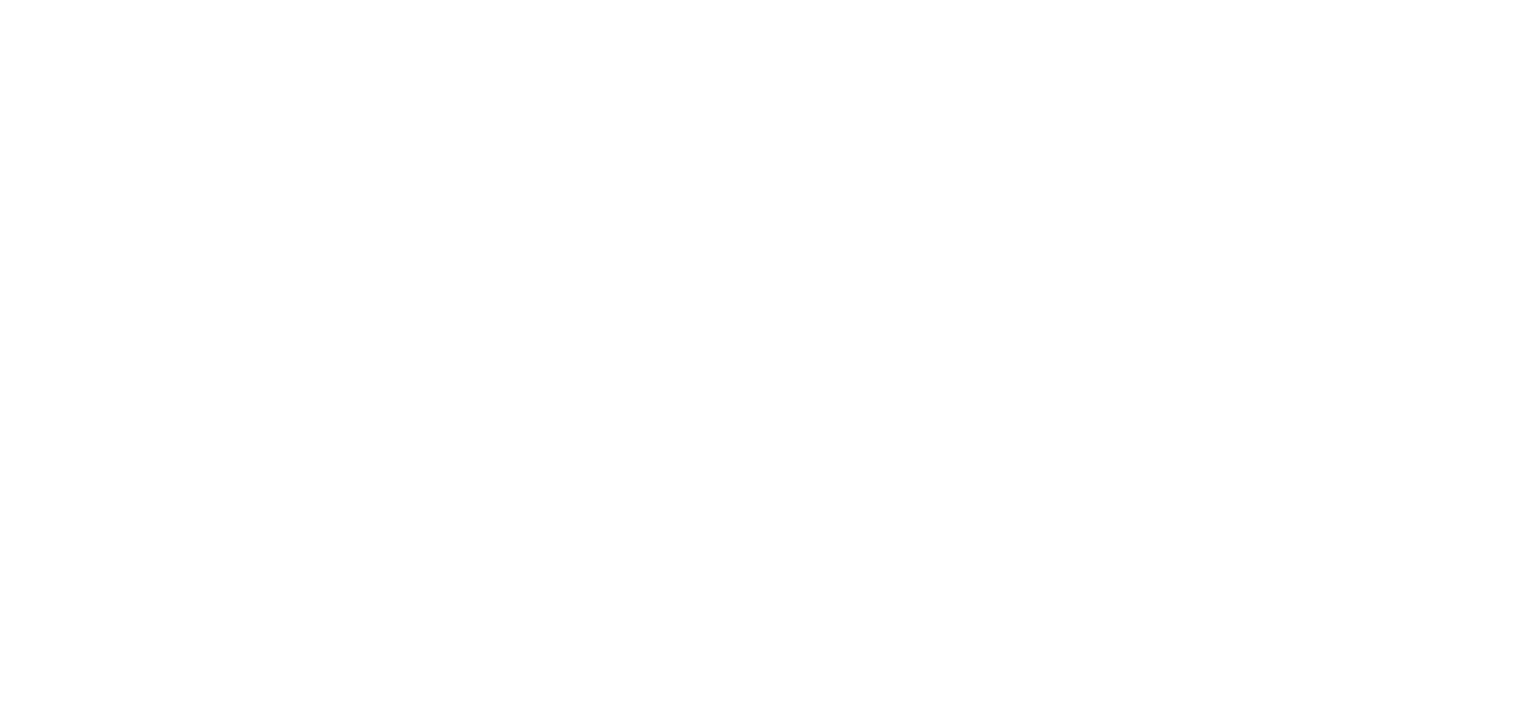 scroll, scrollTop: 0, scrollLeft: 0, axis: both 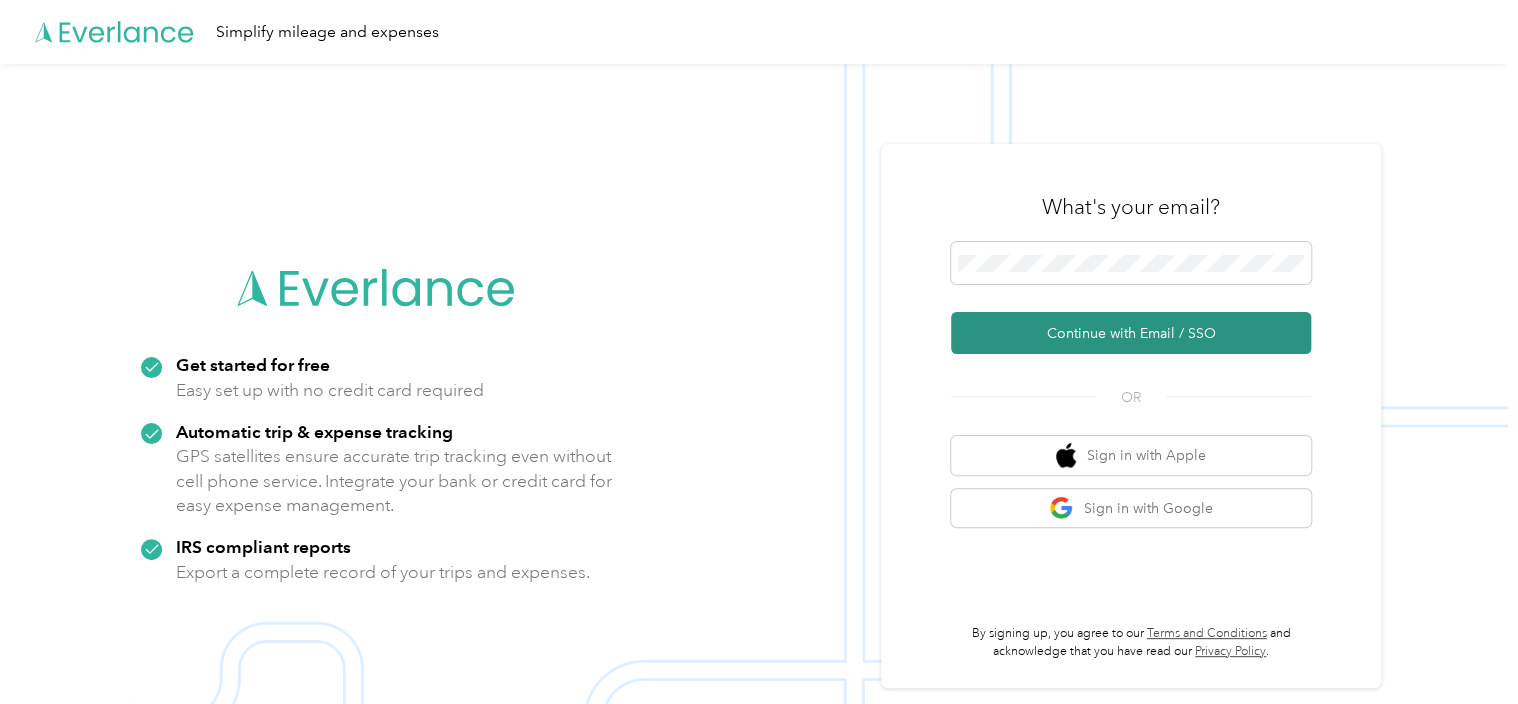 click on "Continue with Email / SSO" at bounding box center (1131, 333) 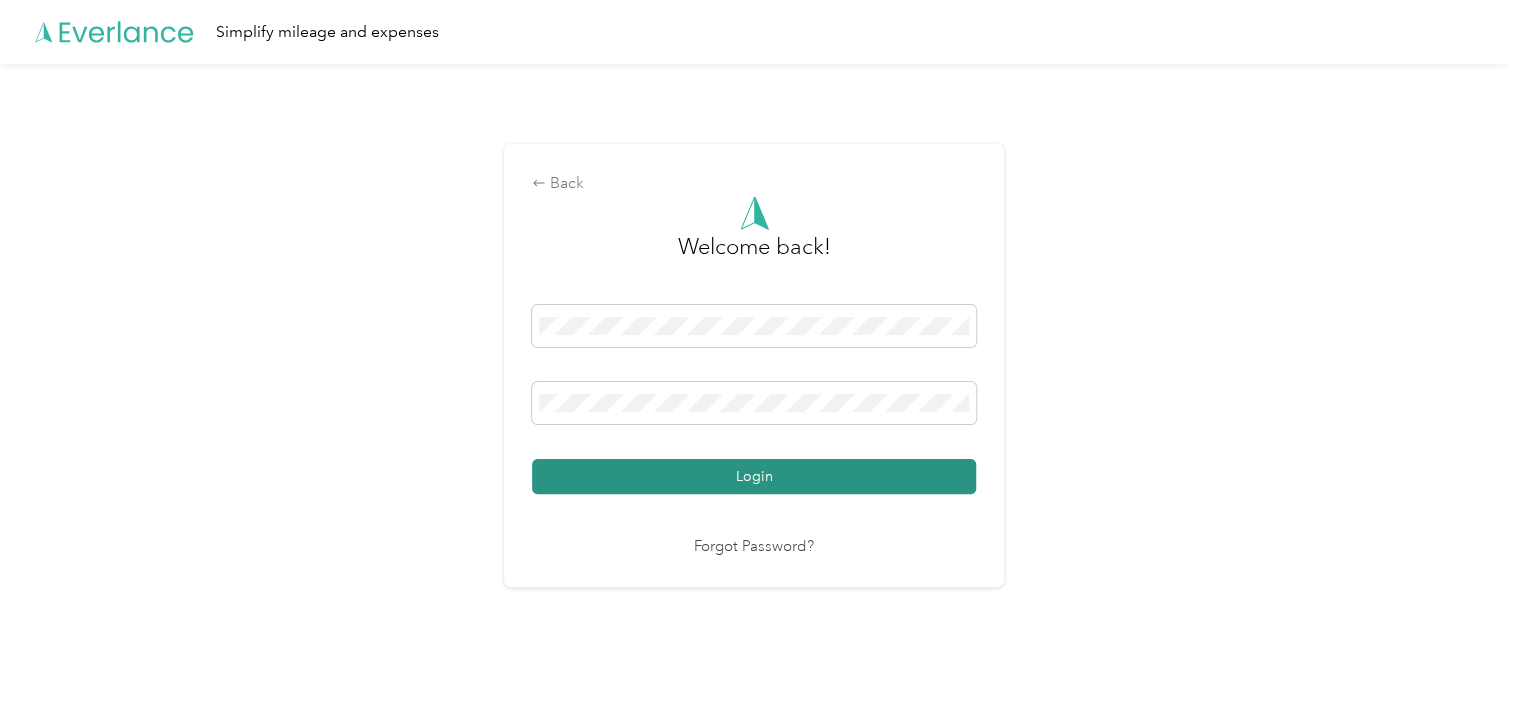 click on "Login" at bounding box center [754, 476] 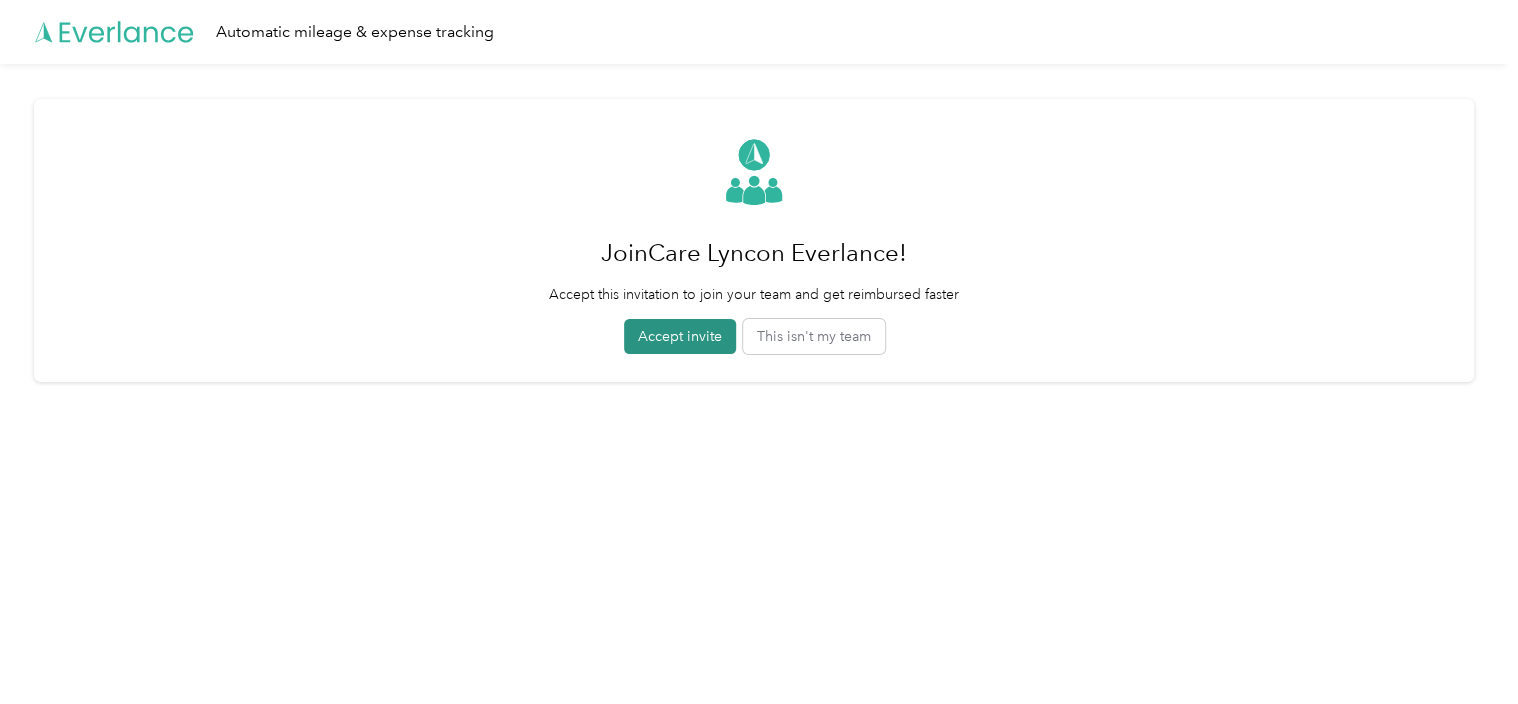 click on "Accept invite" at bounding box center [680, 336] 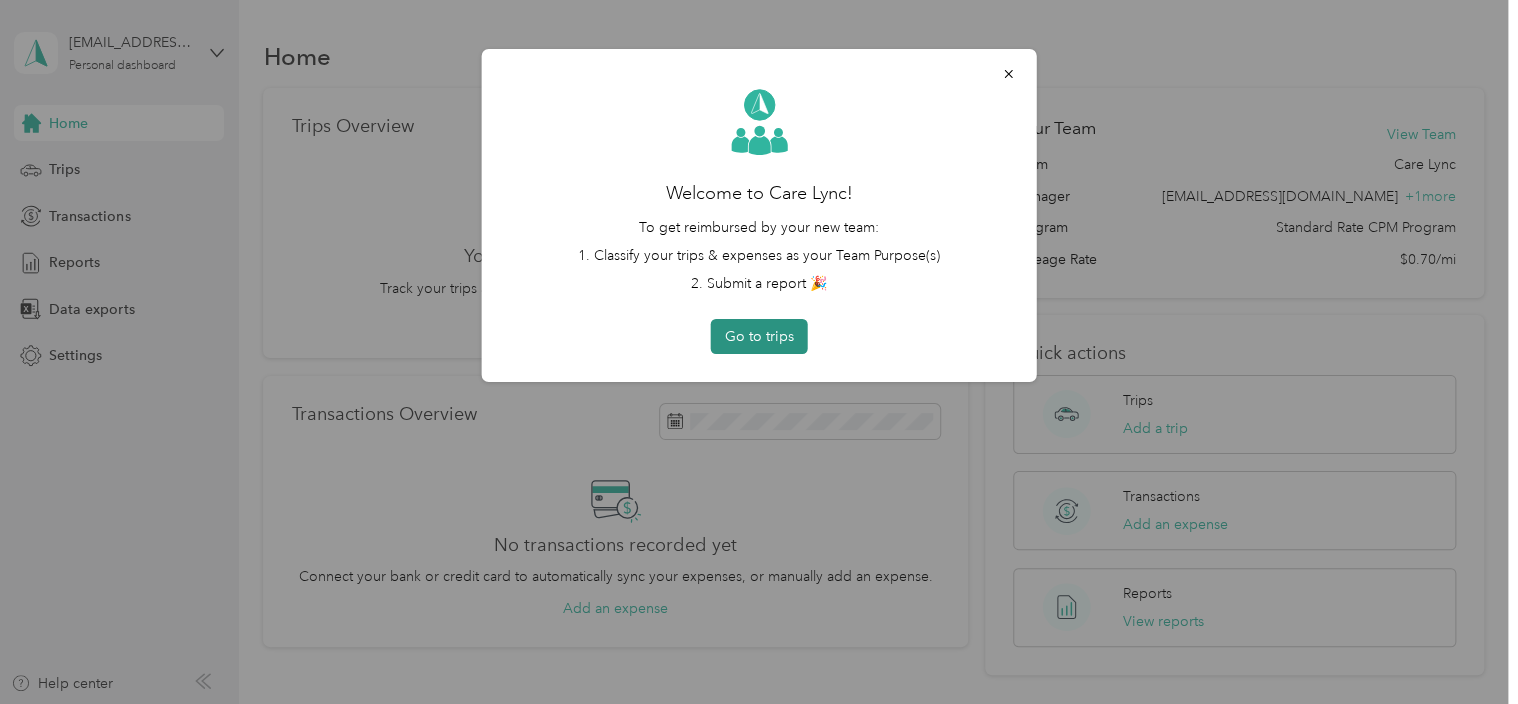 click on "Go to trips" at bounding box center (759, 336) 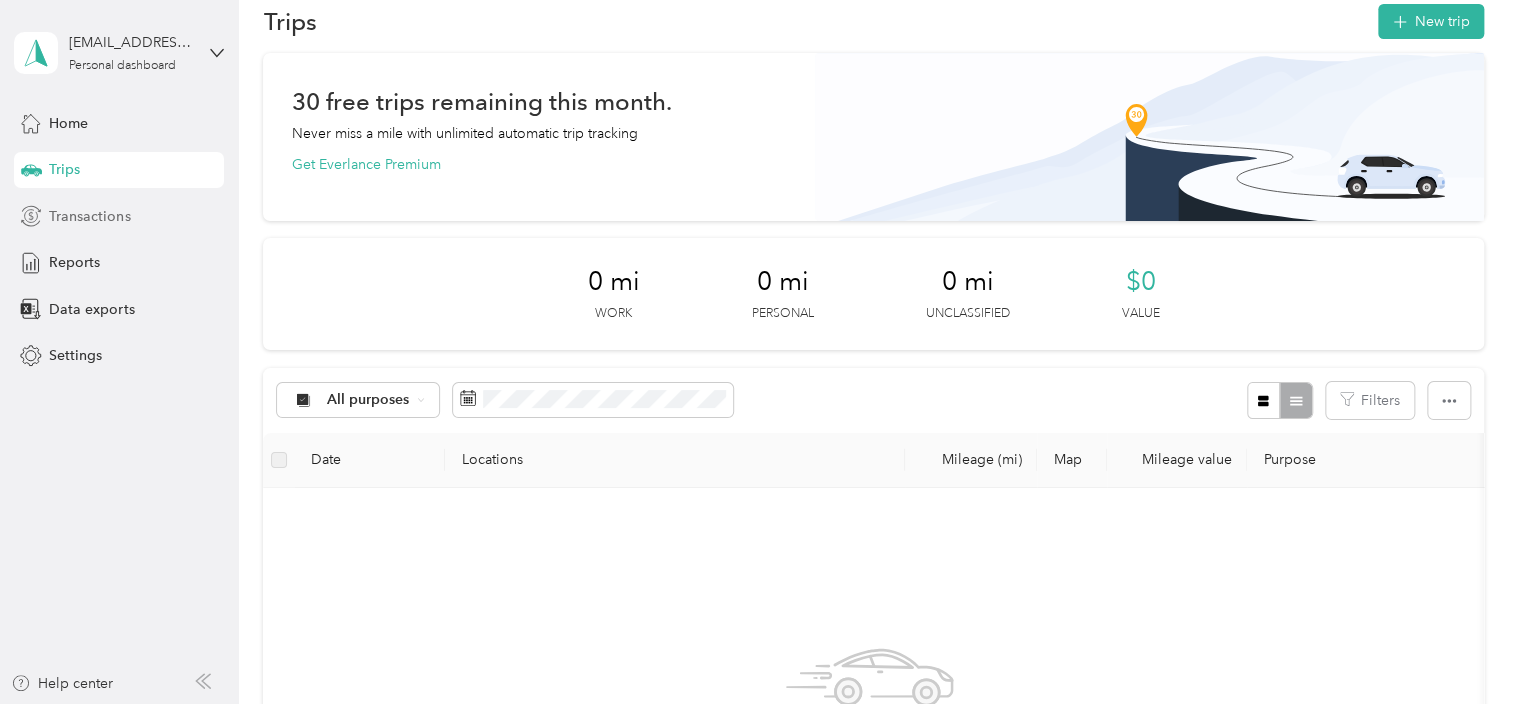 scroll, scrollTop: 0, scrollLeft: 0, axis: both 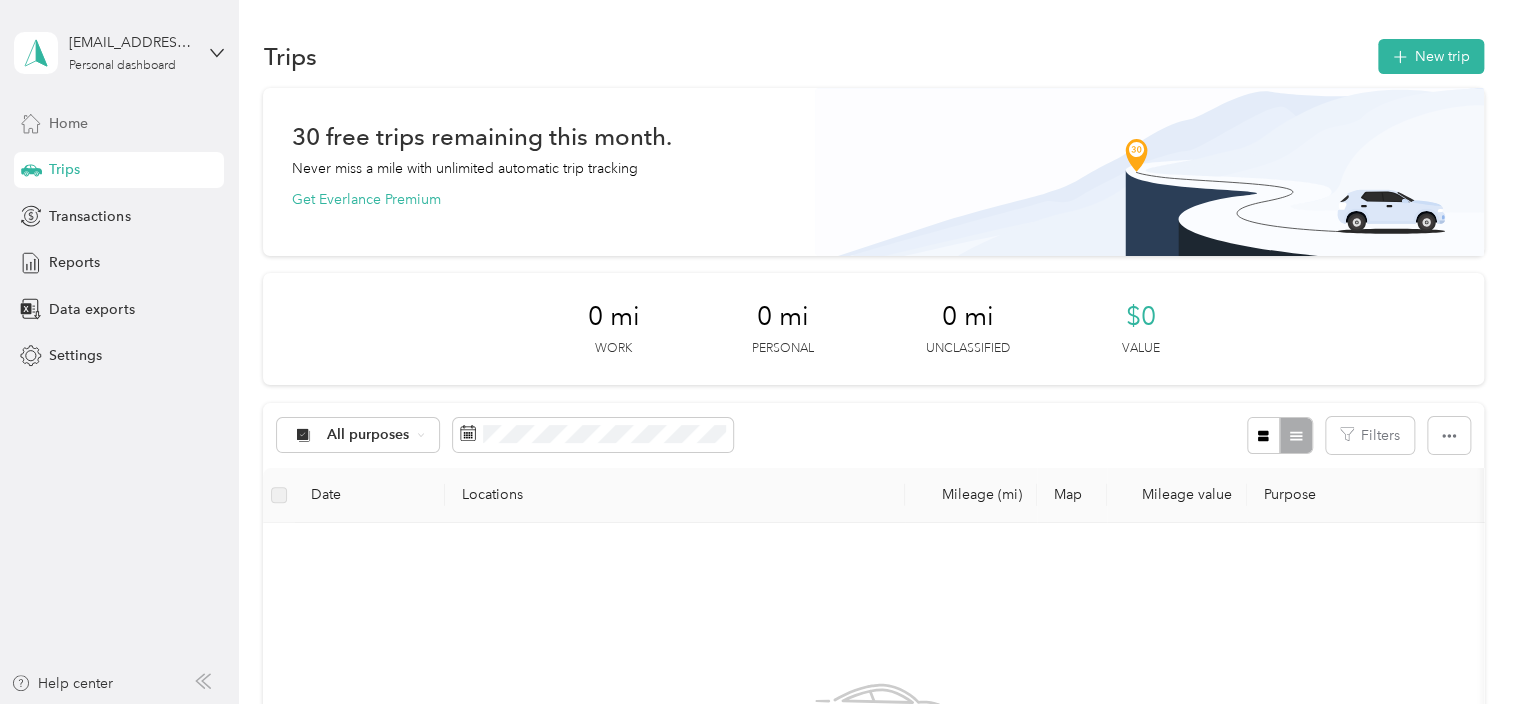 click 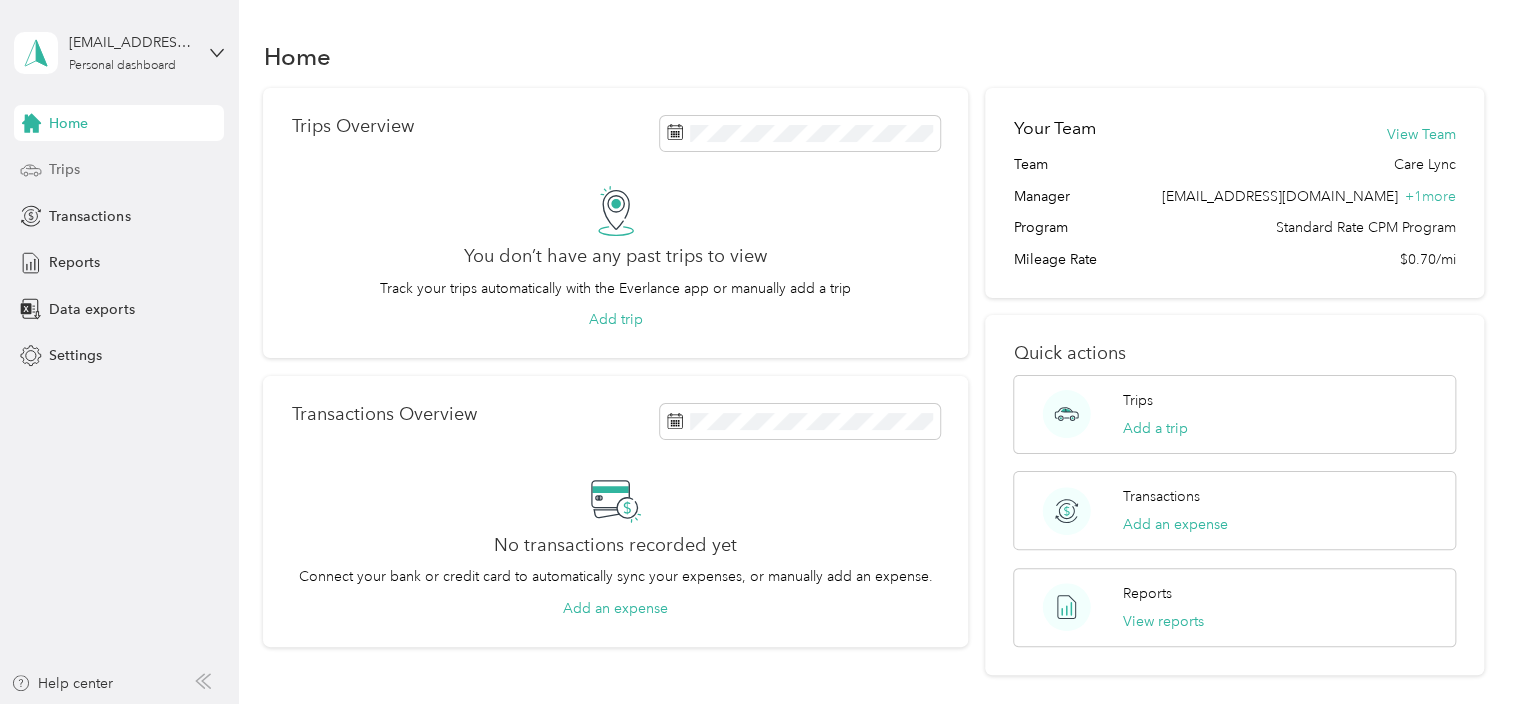 click on "Trips" at bounding box center (119, 170) 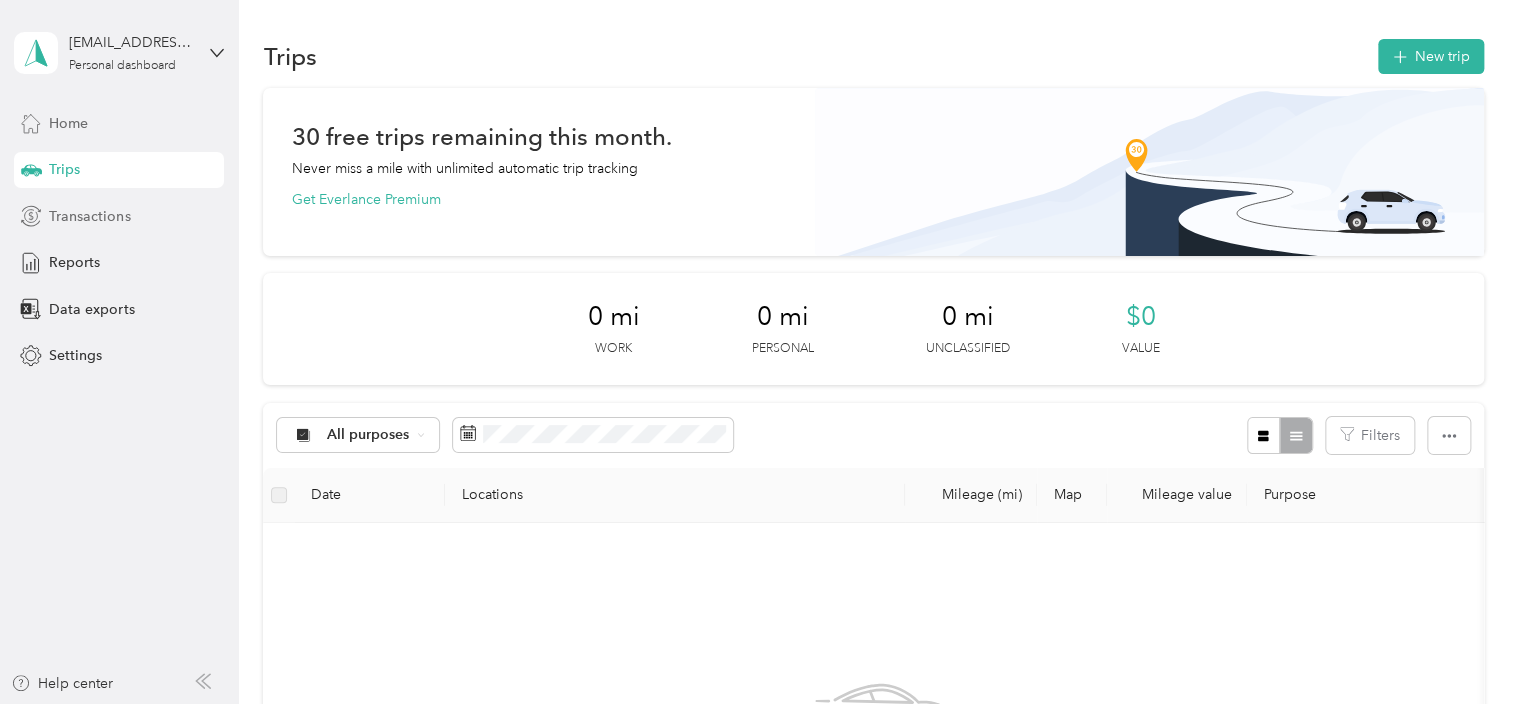 click on "Transactions" at bounding box center (89, 216) 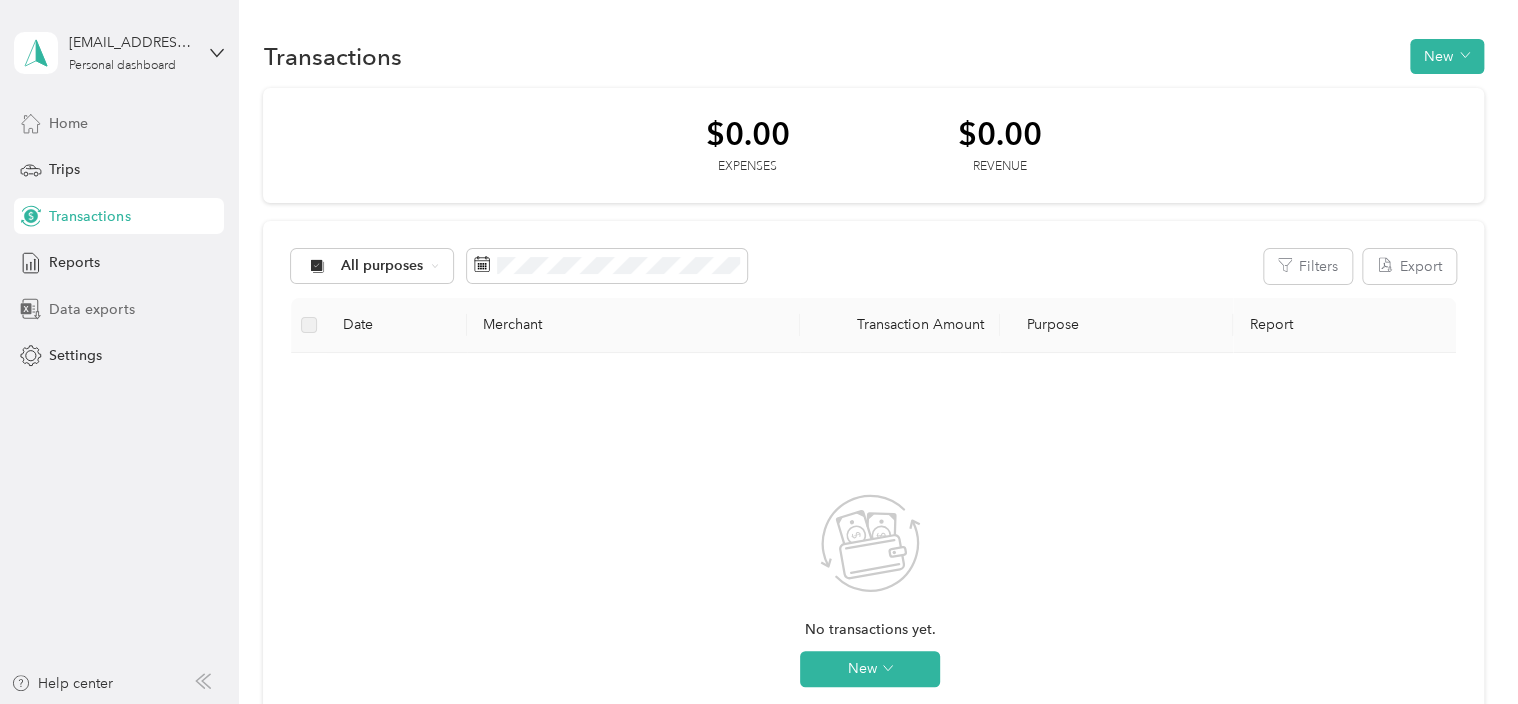 click on "Data exports" at bounding box center (91, 309) 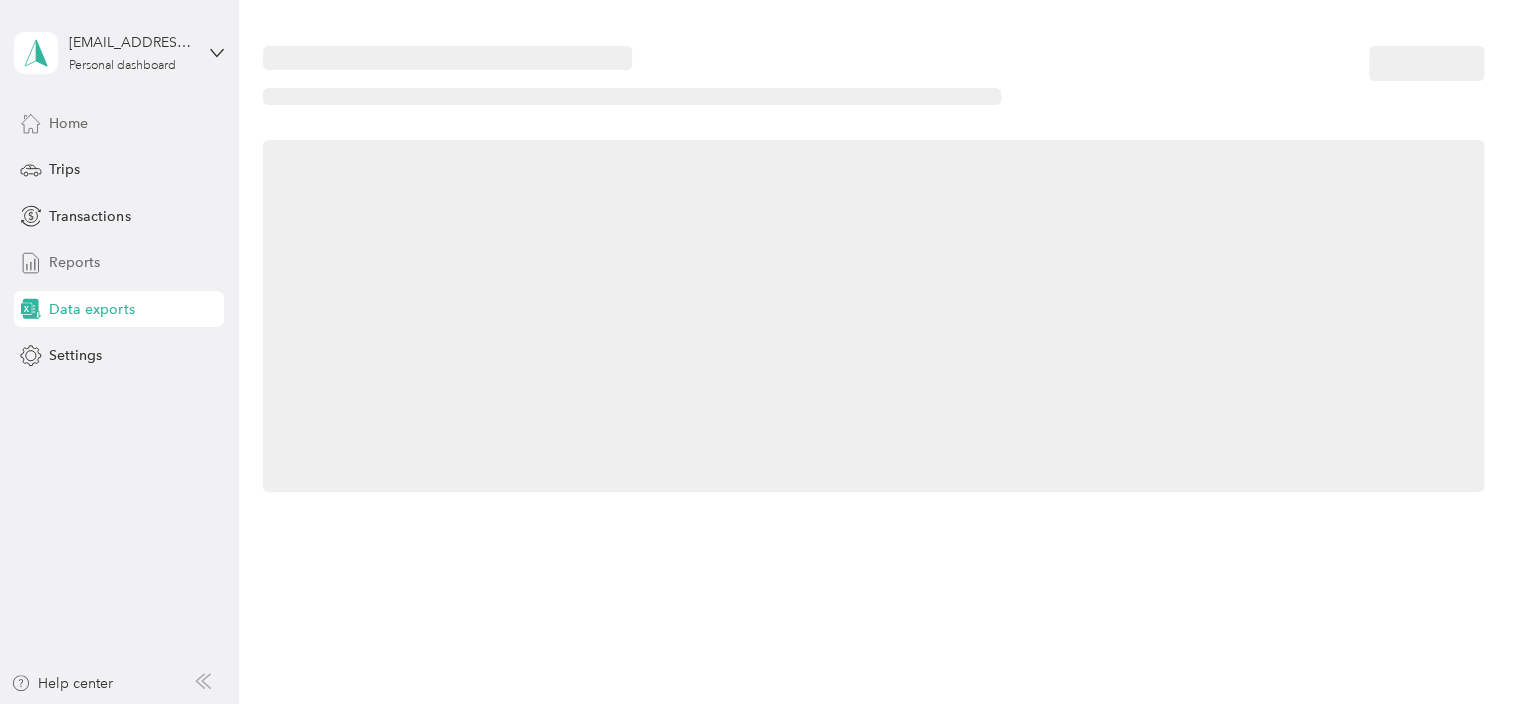 click on "Reports" at bounding box center (119, 263) 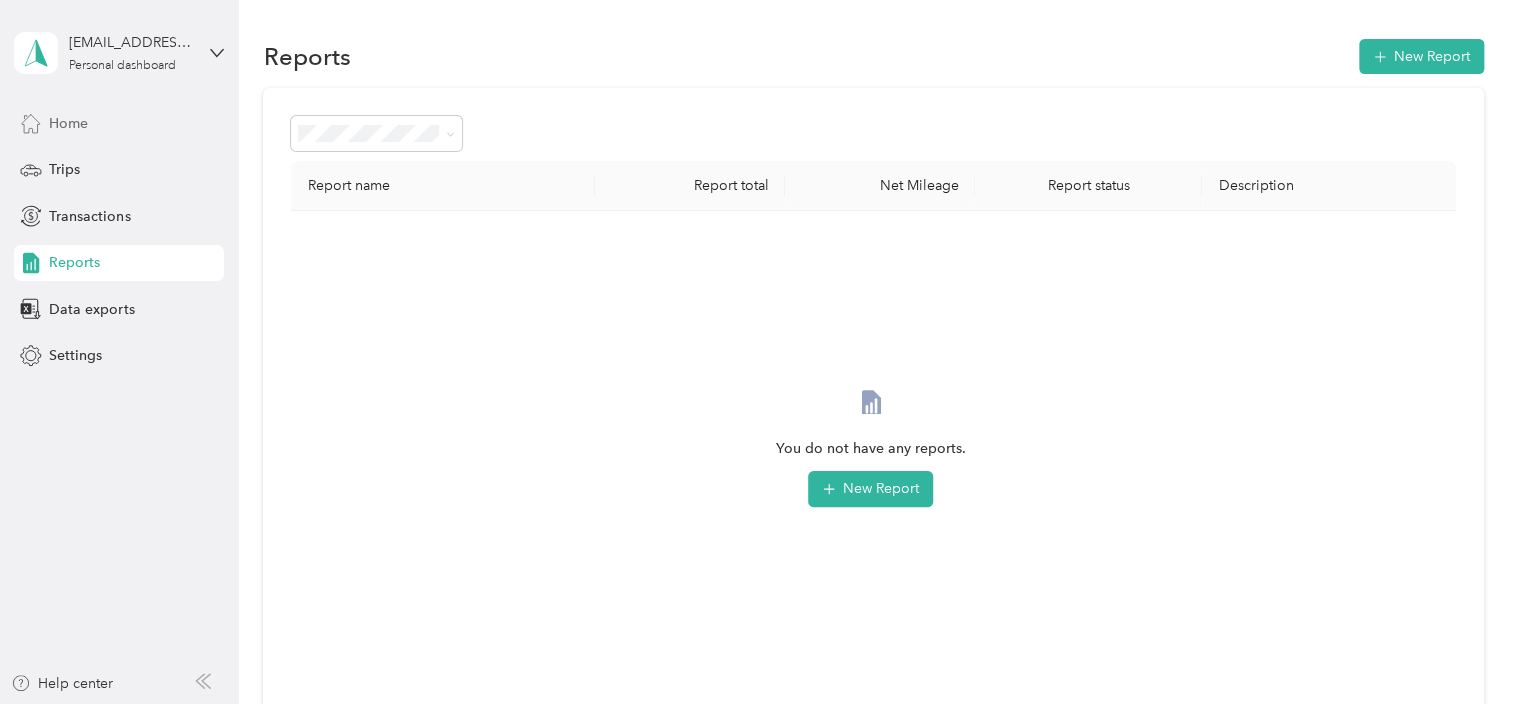 click on "Home" at bounding box center [119, 123] 